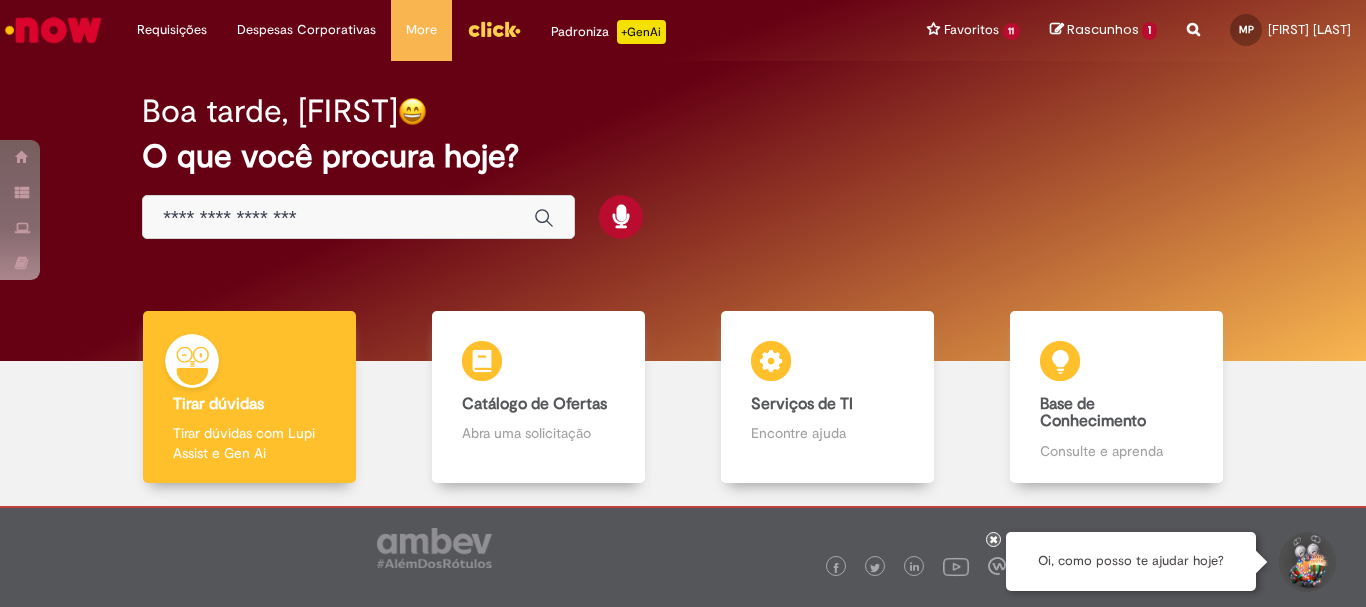 scroll, scrollTop: 0, scrollLeft: 0, axis: both 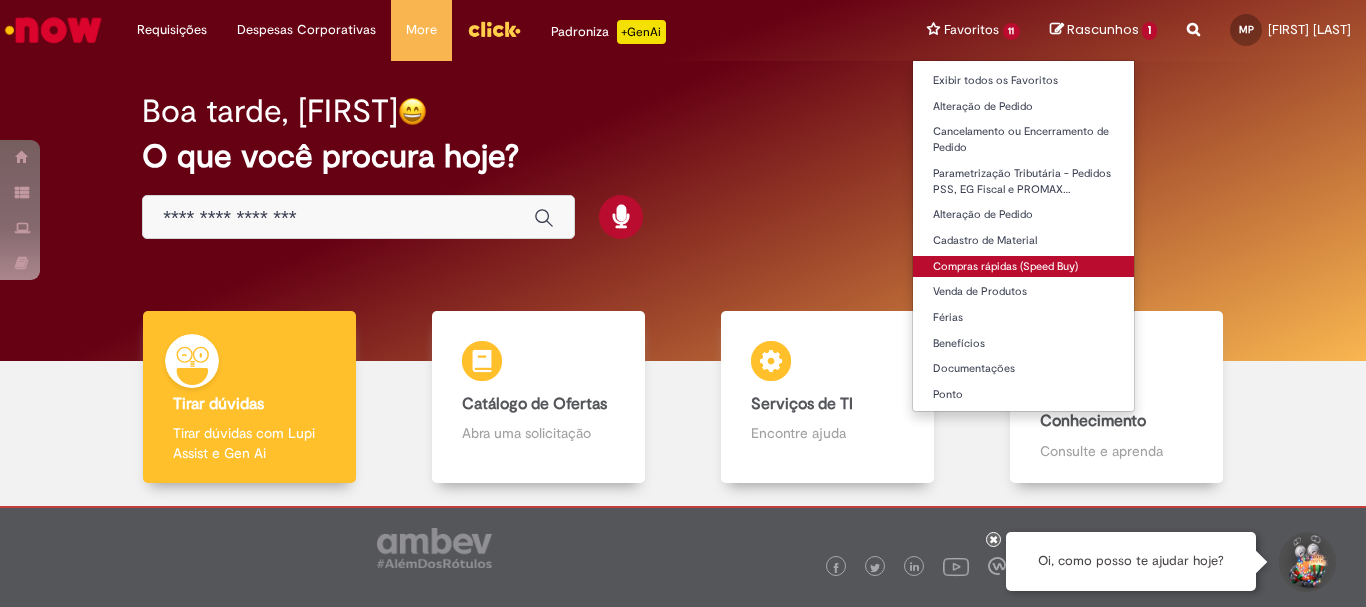 click on "Compras rápidas (Speed Buy)" at bounding box center (1024, 267) 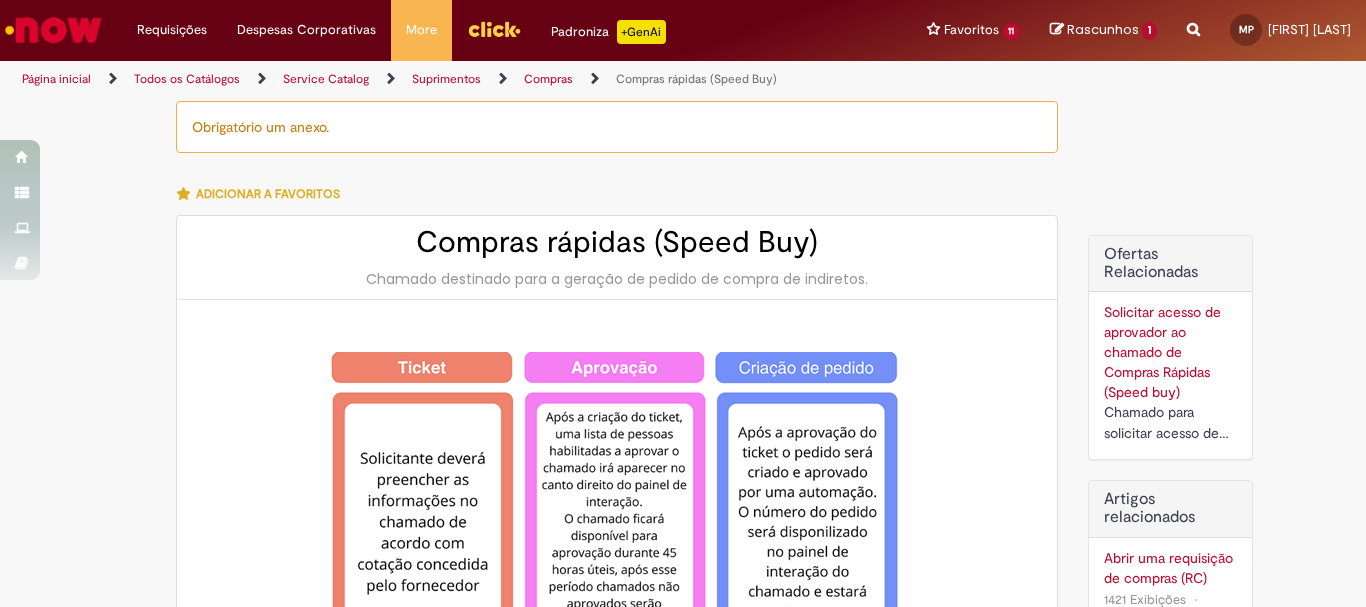 type on "********" 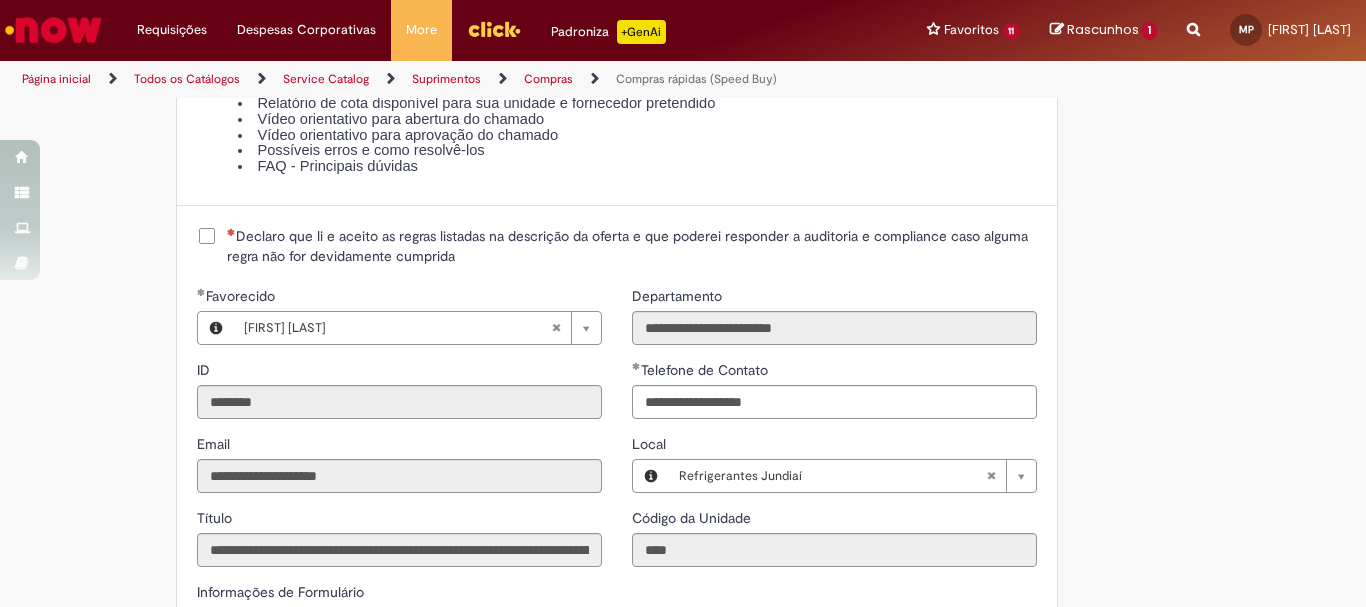 scroll, scrollTop: 2300, scrollLeft: 0, axis: vertical 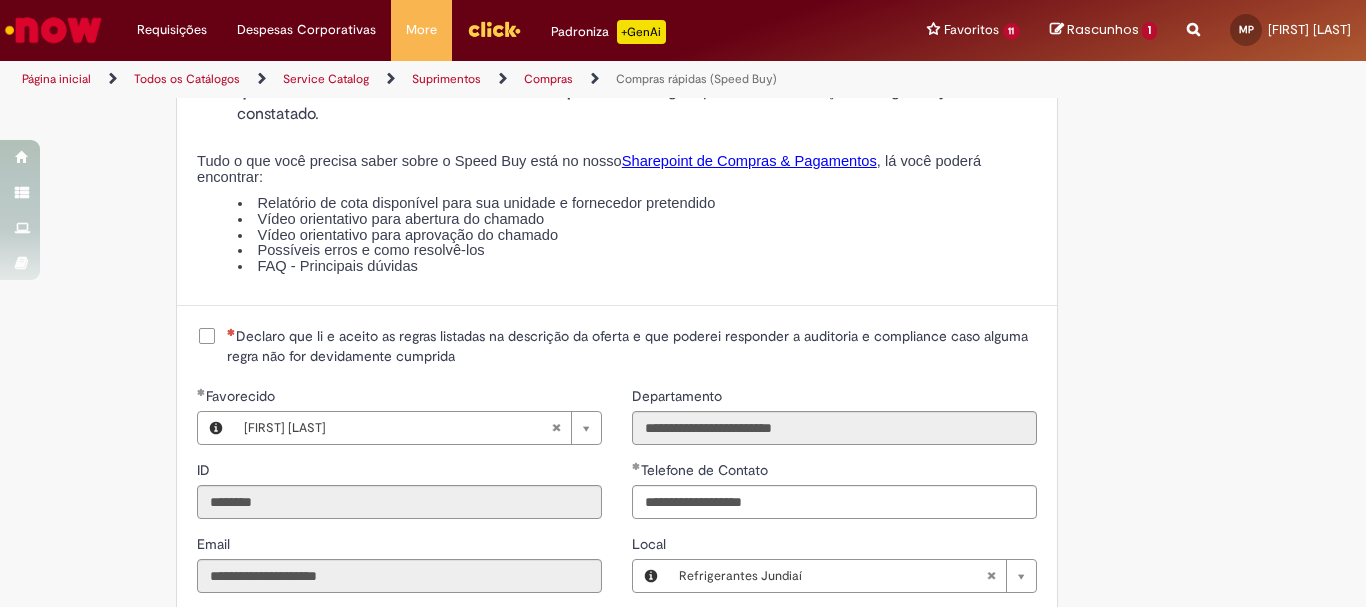 drag, startPoint x: 200, startPoint y: 322, endPoint x: 200, endPoint y: 333, distance: 11 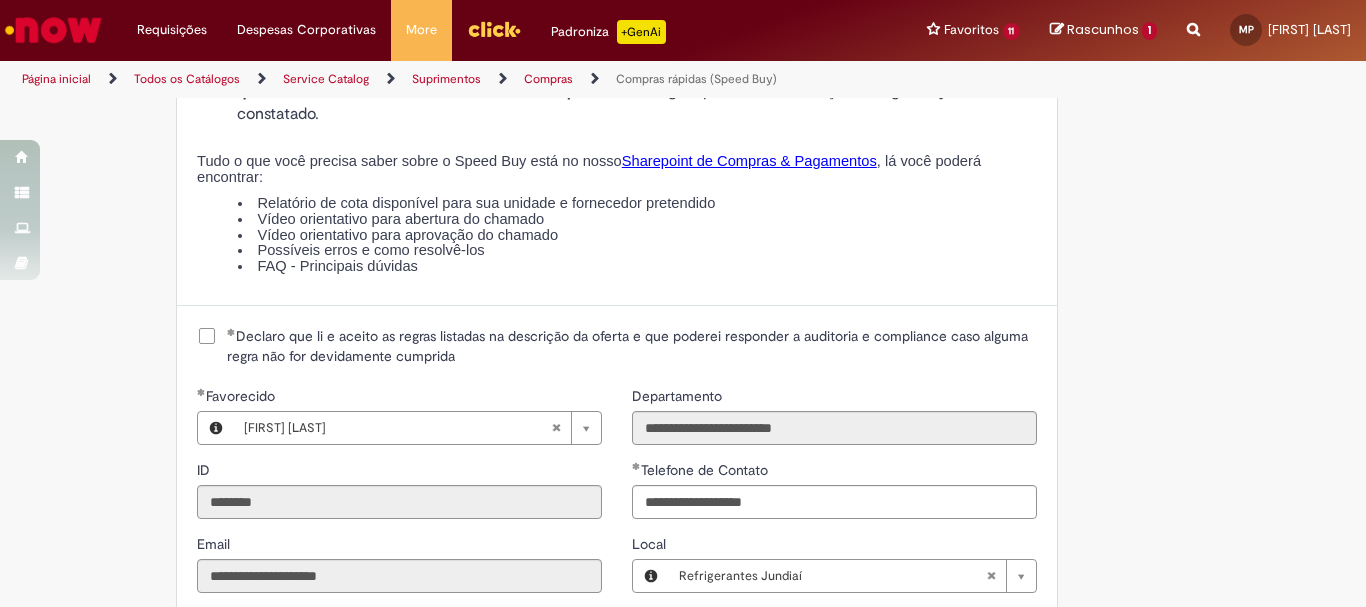 scroll, scrollTop: 2900, scrollLeft: 0, axis: vertical 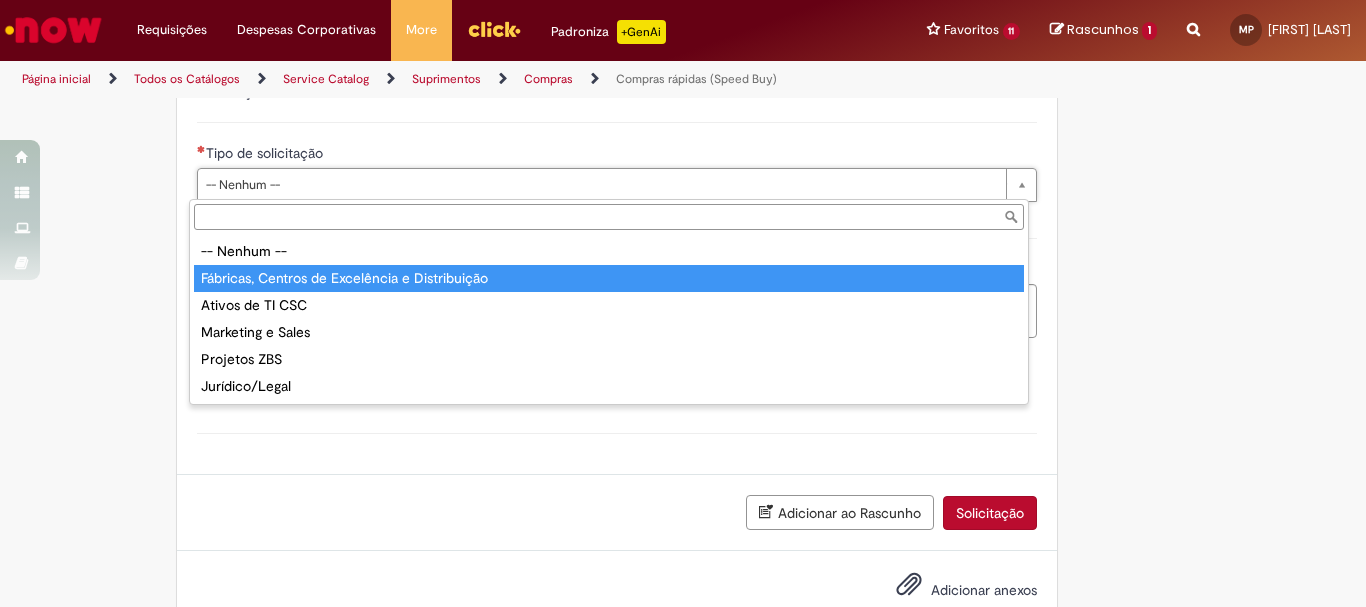 type on "**********" 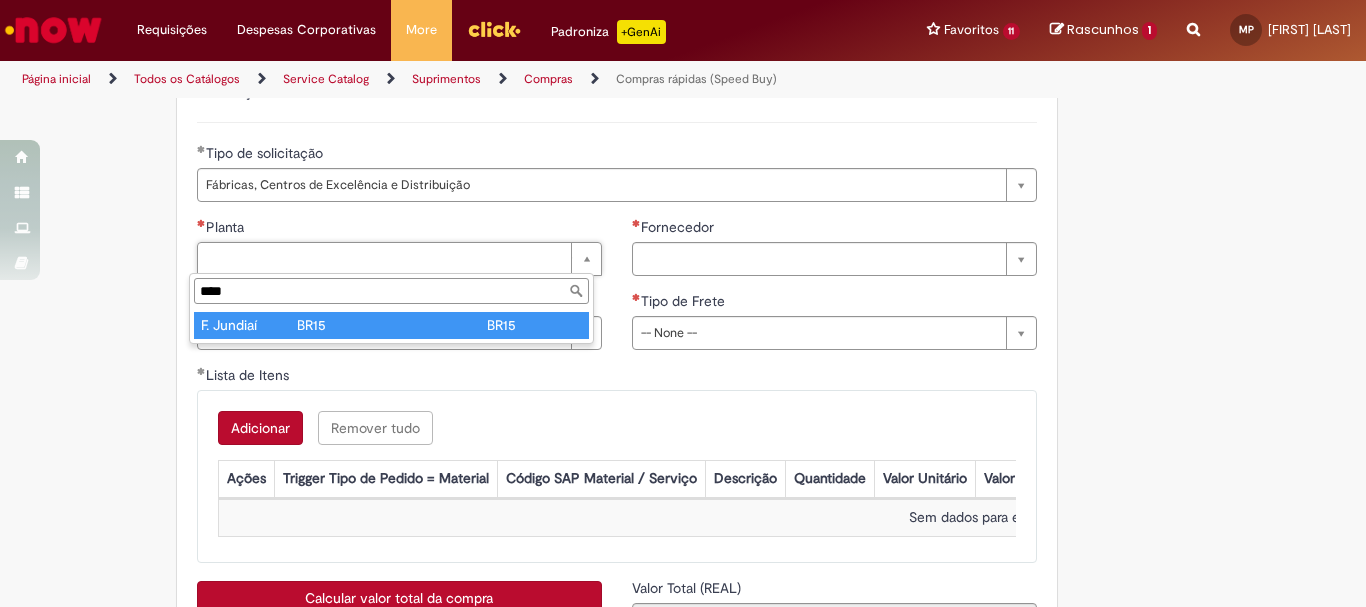 type on "****" 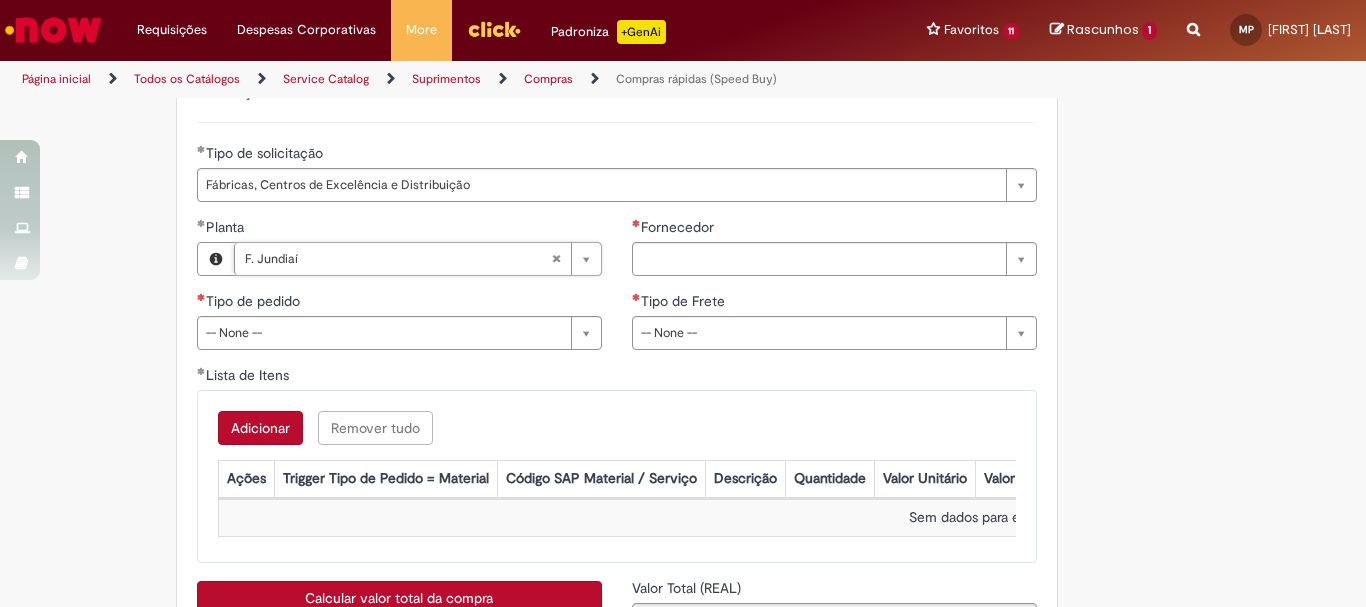 click on "**********" at bounding box center [834, 291] 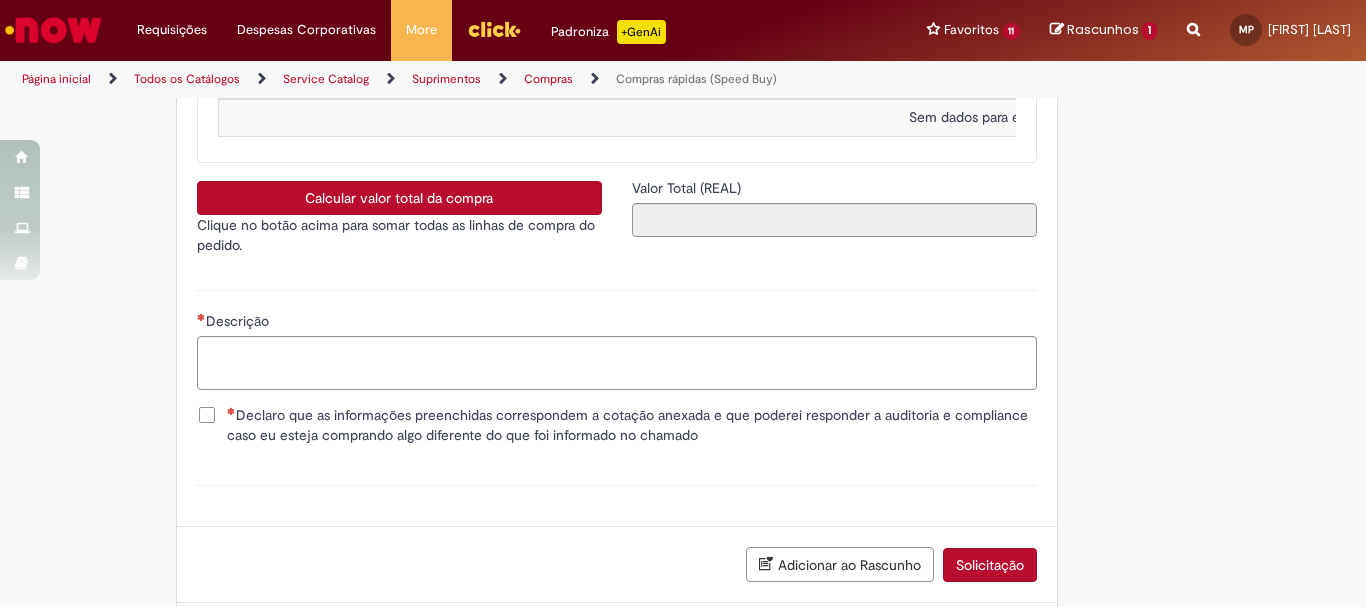 scroll, scrollTop: 3000, scrollLeft: 0, axis: vertical 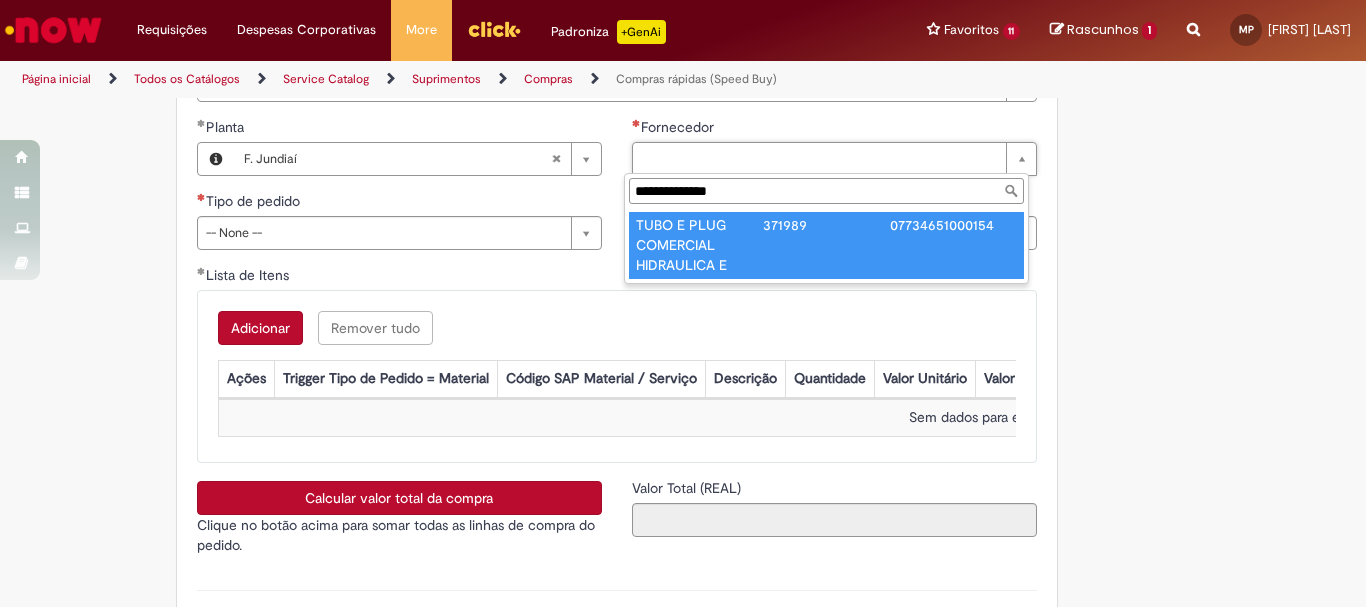 type on "**********" 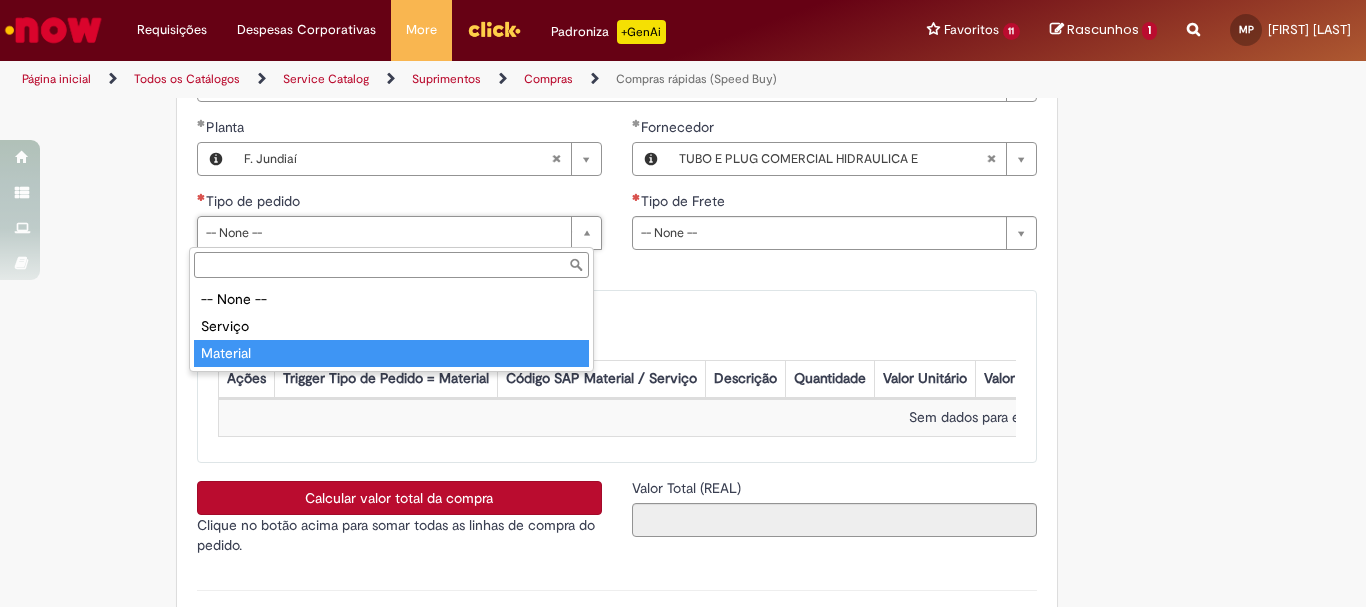 type on "********" 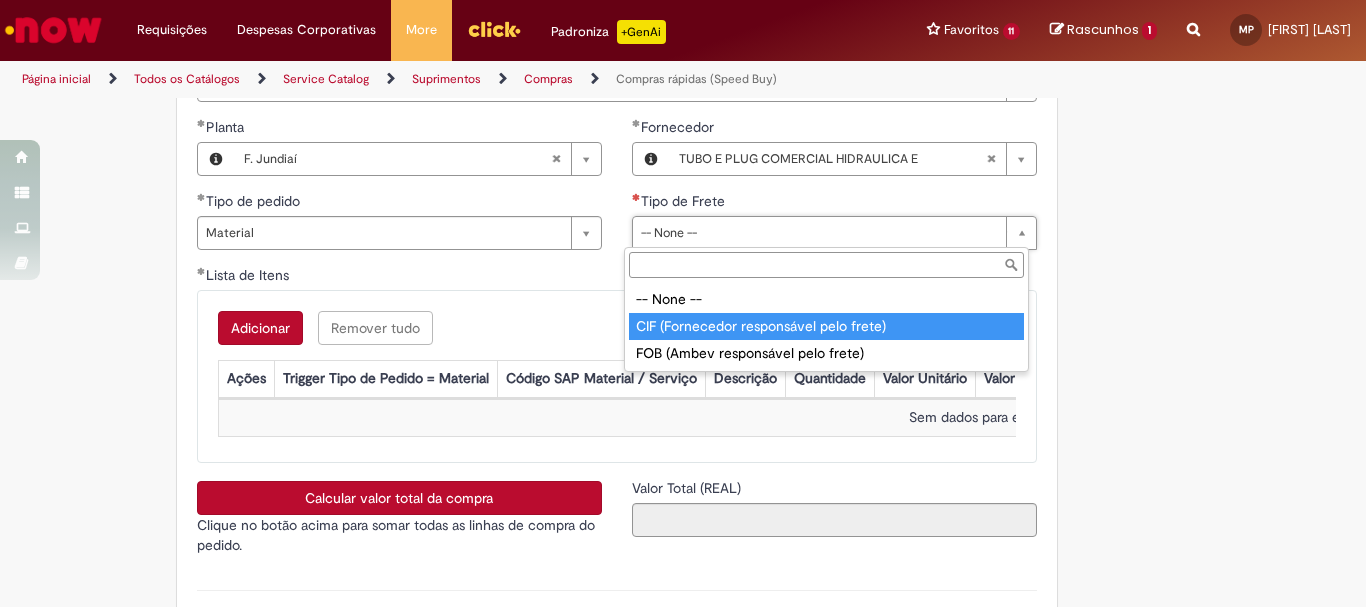 type on "**********" 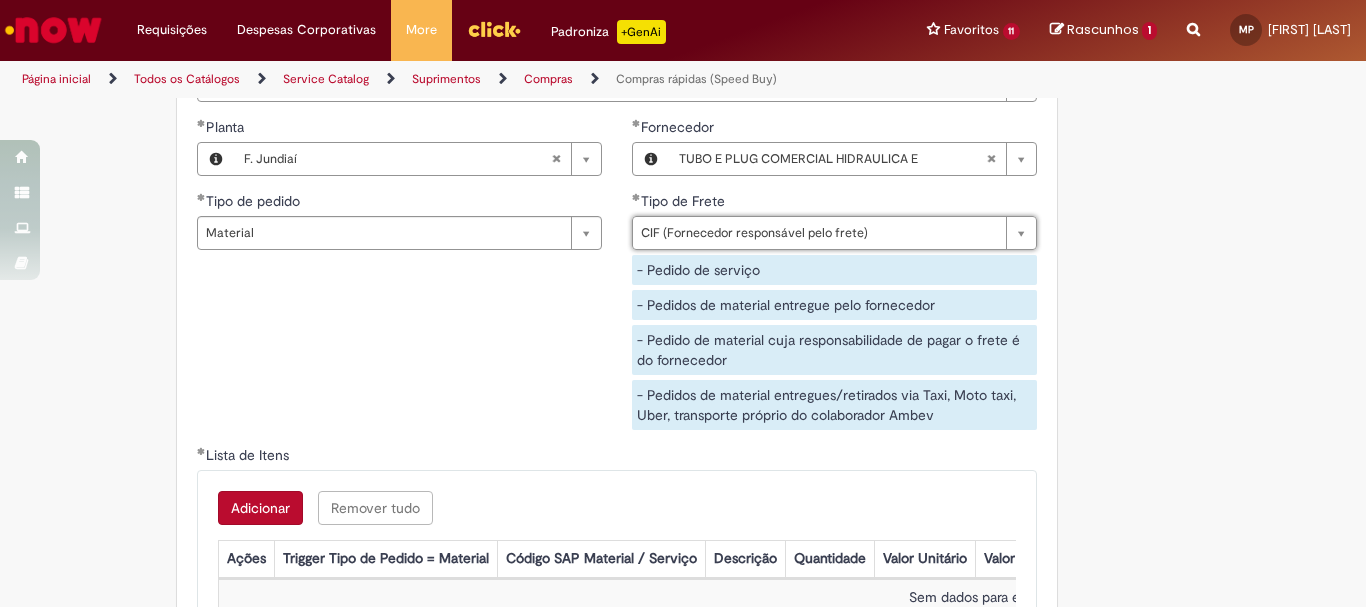 click on "Tipo de Frete" at bounding box center [834, 203] 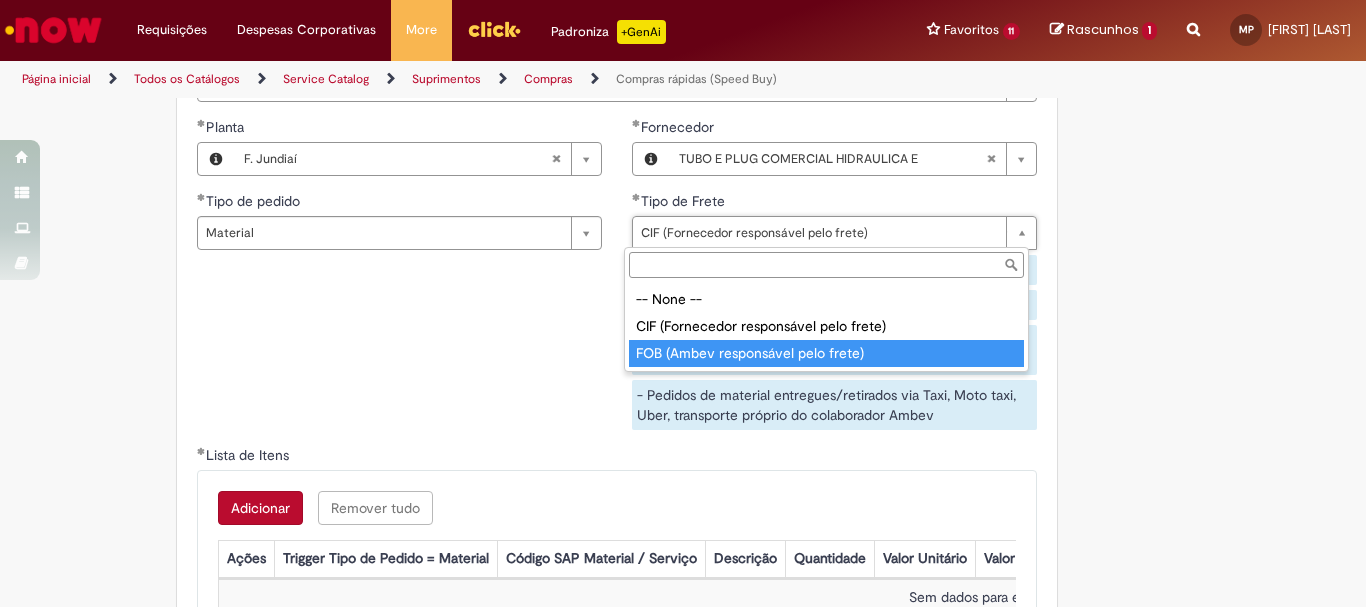 type on "**********" 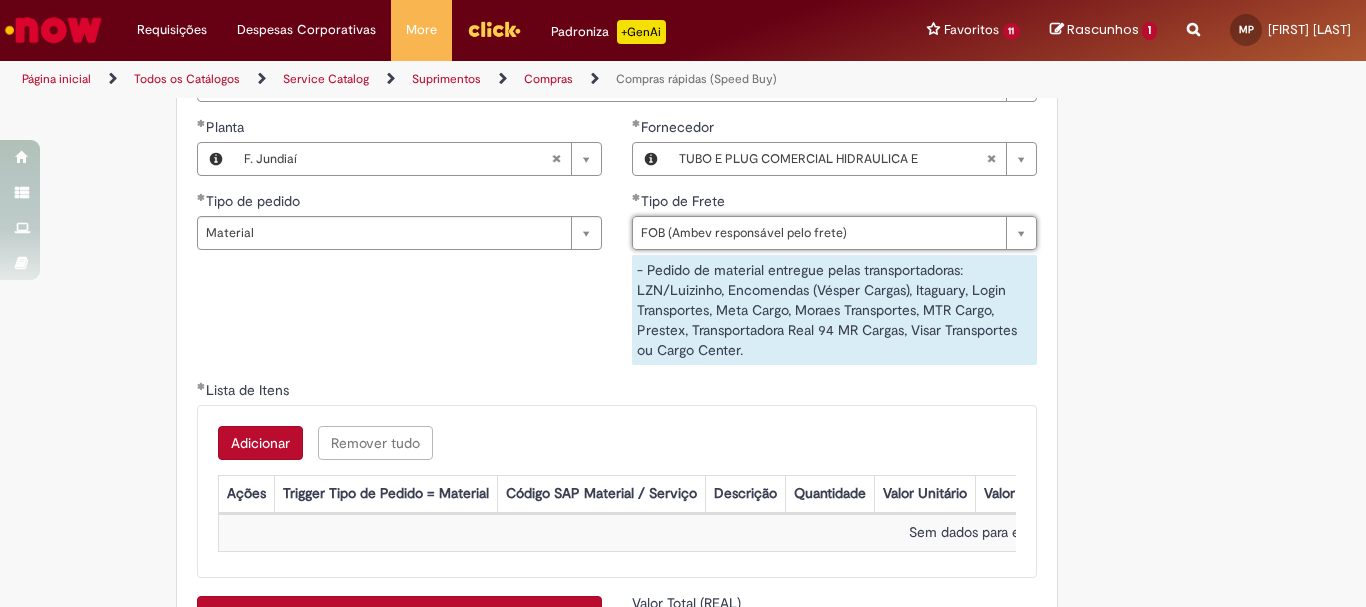 scroll, scrollTop: 0, scrollLeft: 225, axis: horizontal 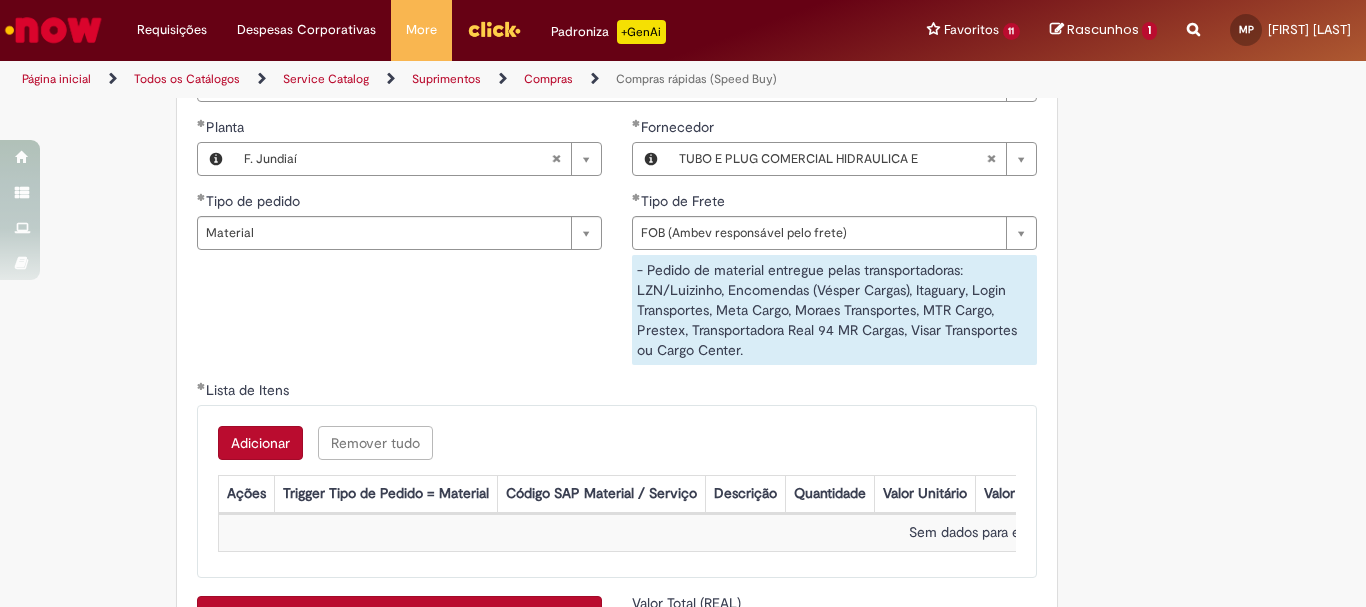 click on "**********" at bounding box center (617, 248) 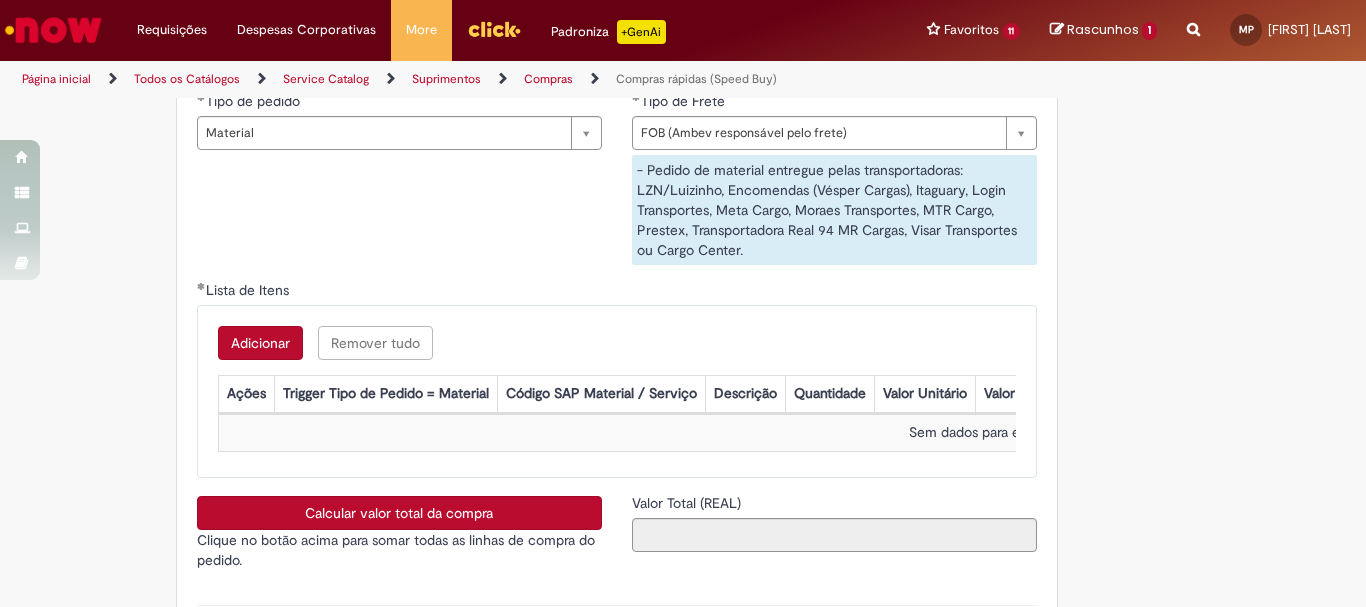 scroll, scrollTop: 2900, scrollLeft: 0, axis: vertical 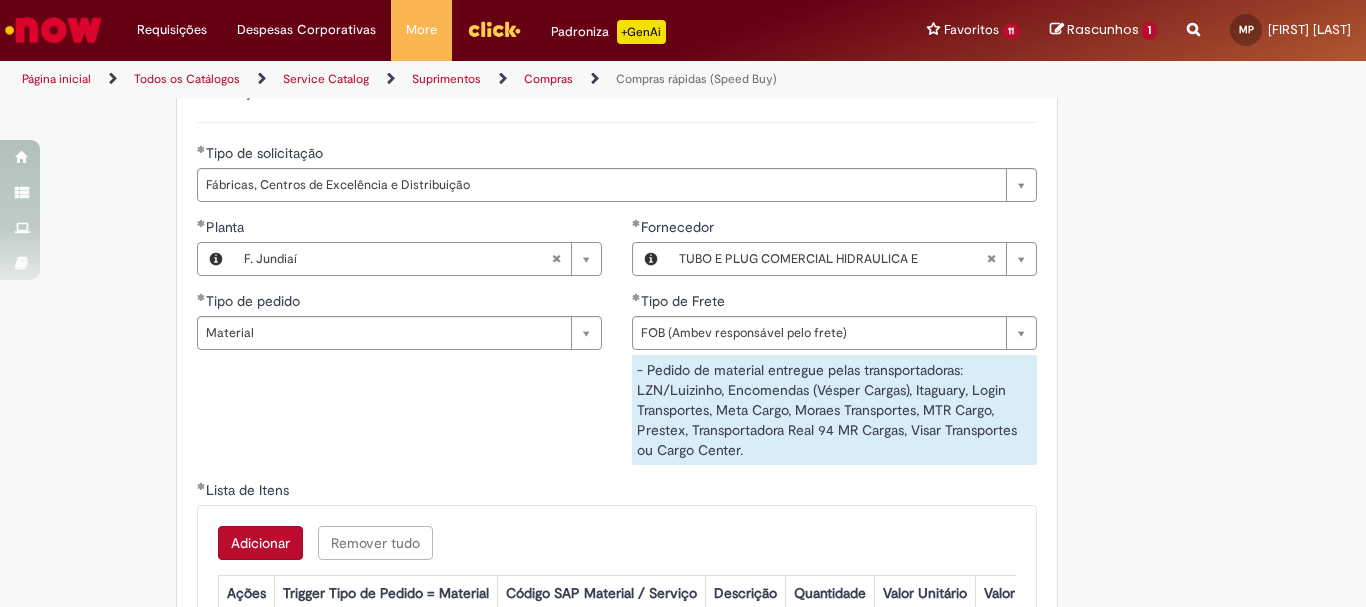 type 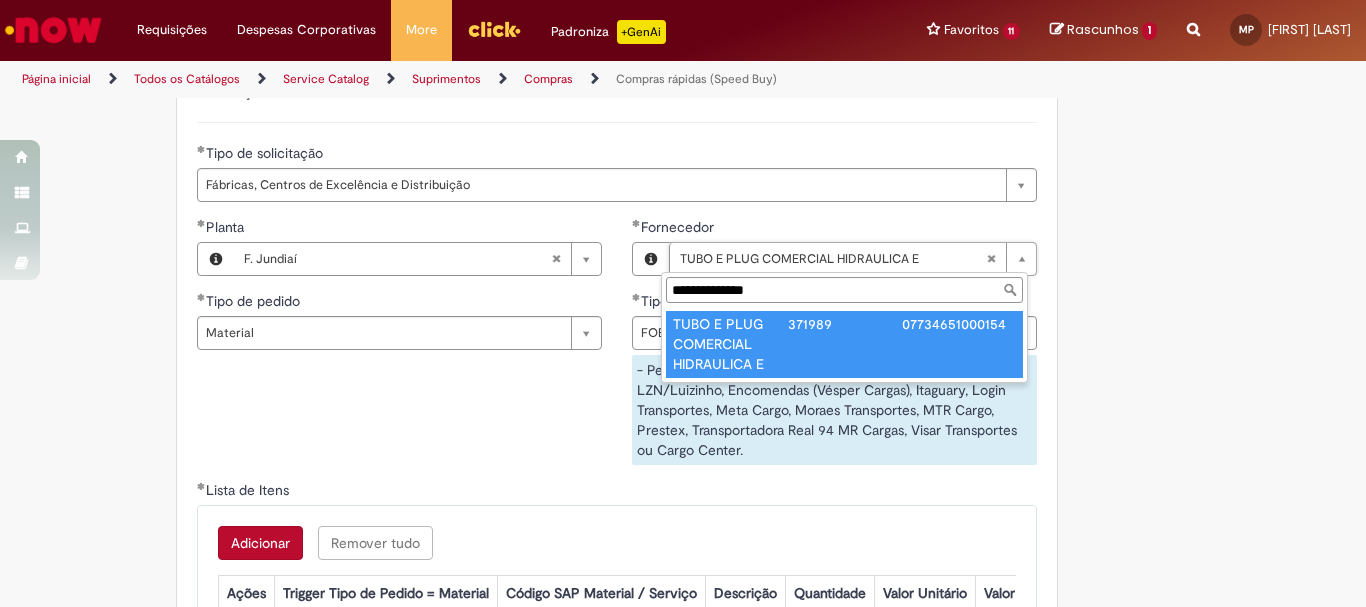 type on "**********" 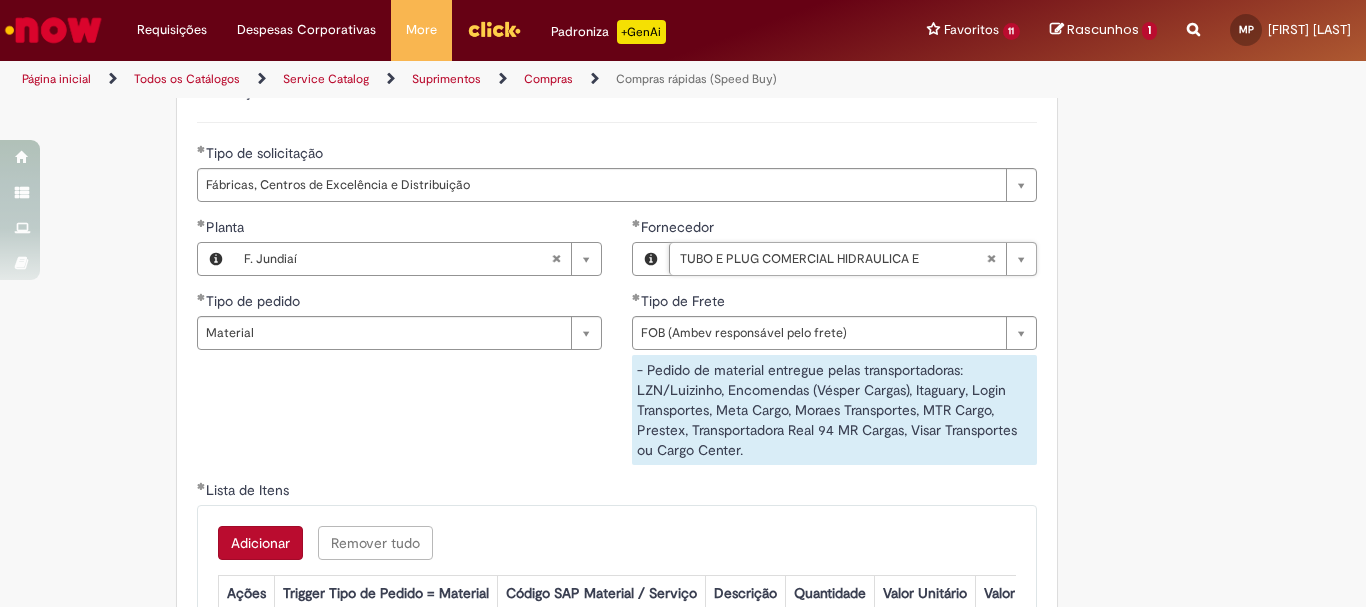 scroll, scrollTop: 0, scrollLeft: 269, axis: horizontal 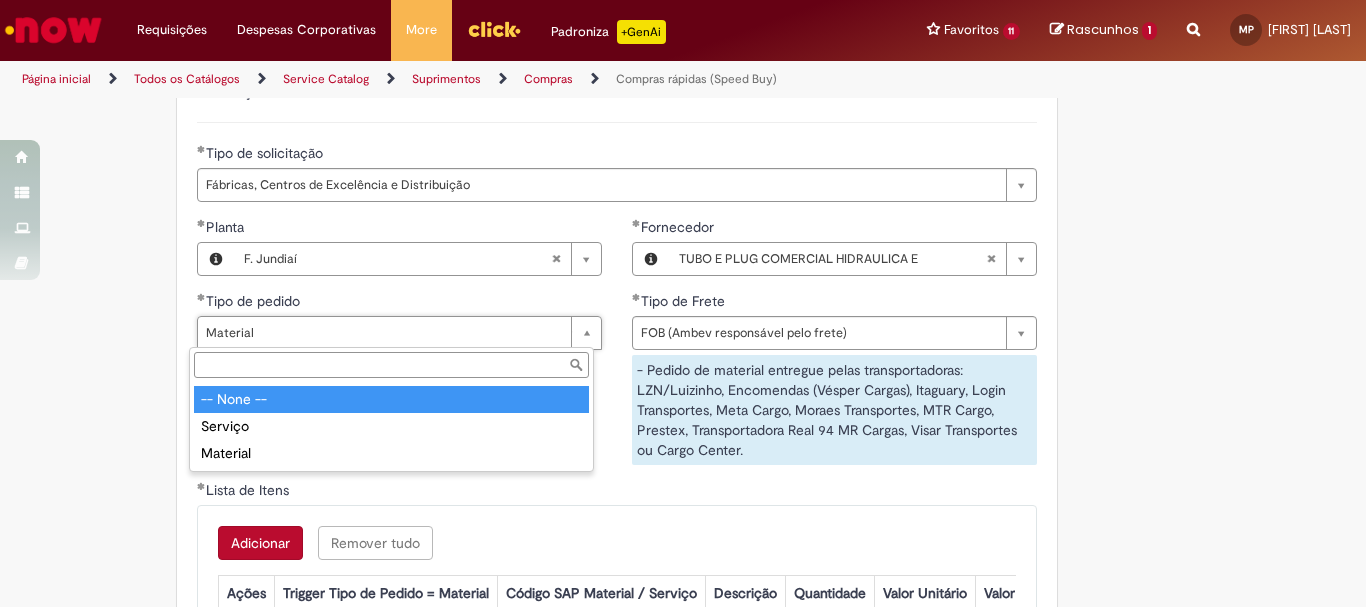 type on "********" 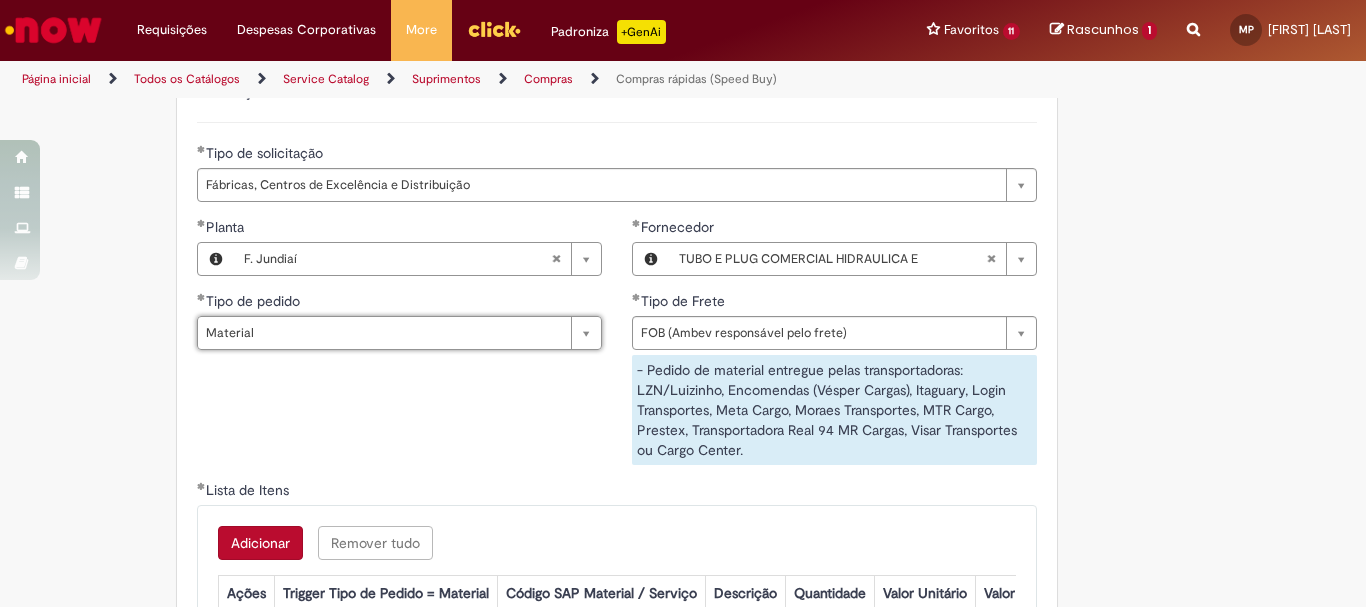 scroll, scrollTop: 3100, scrollLeft: 0, axis: vertical 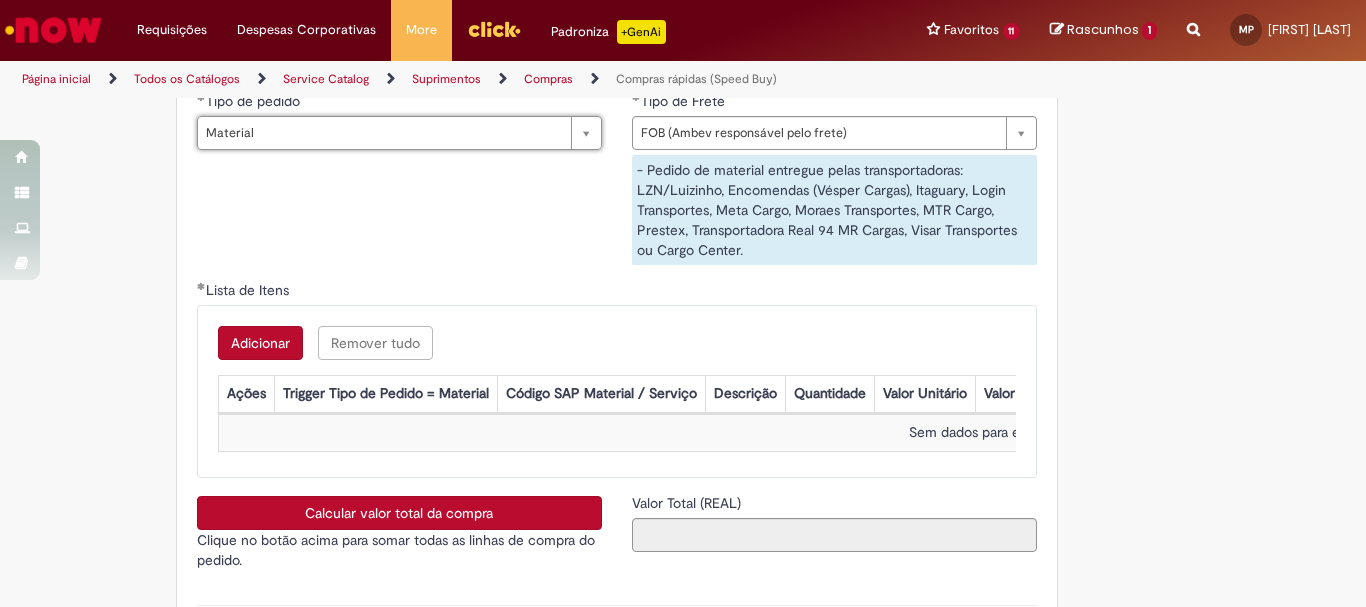 click on "Adicionar" at bounding box center [260, 343] 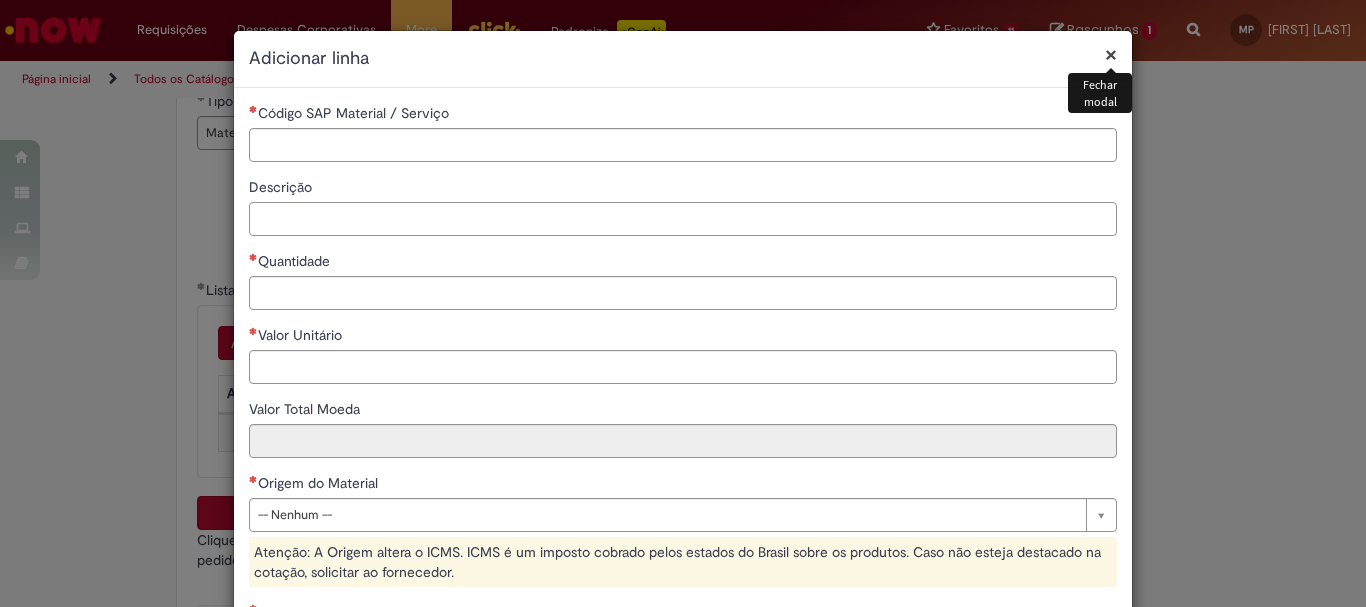 click on "Descrição" at bounding box center [683, 219] 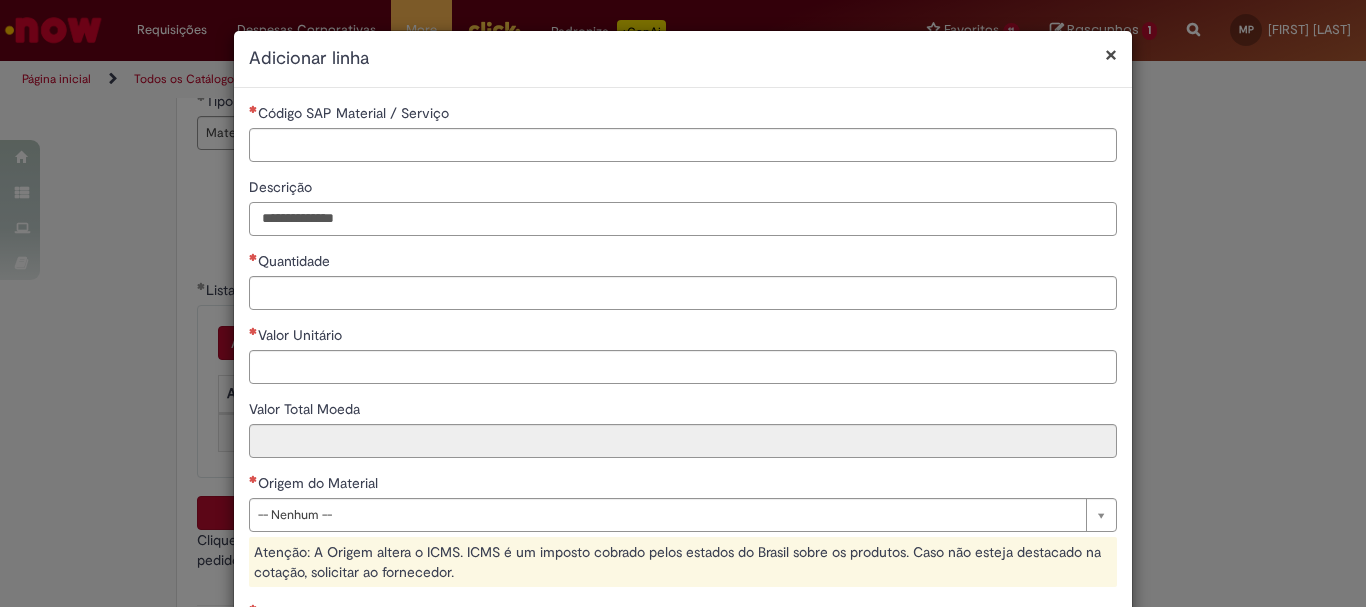 type on "**********" 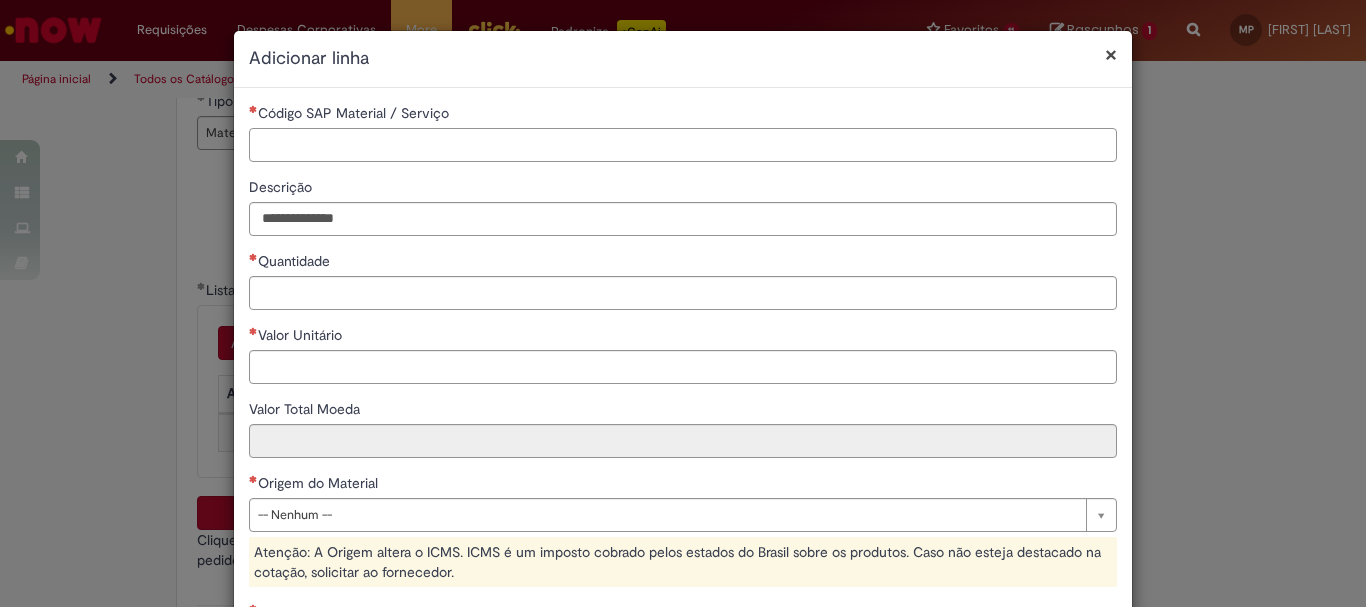 click on "Código SAP Material / Serviço" at bounding box center [683, 145] 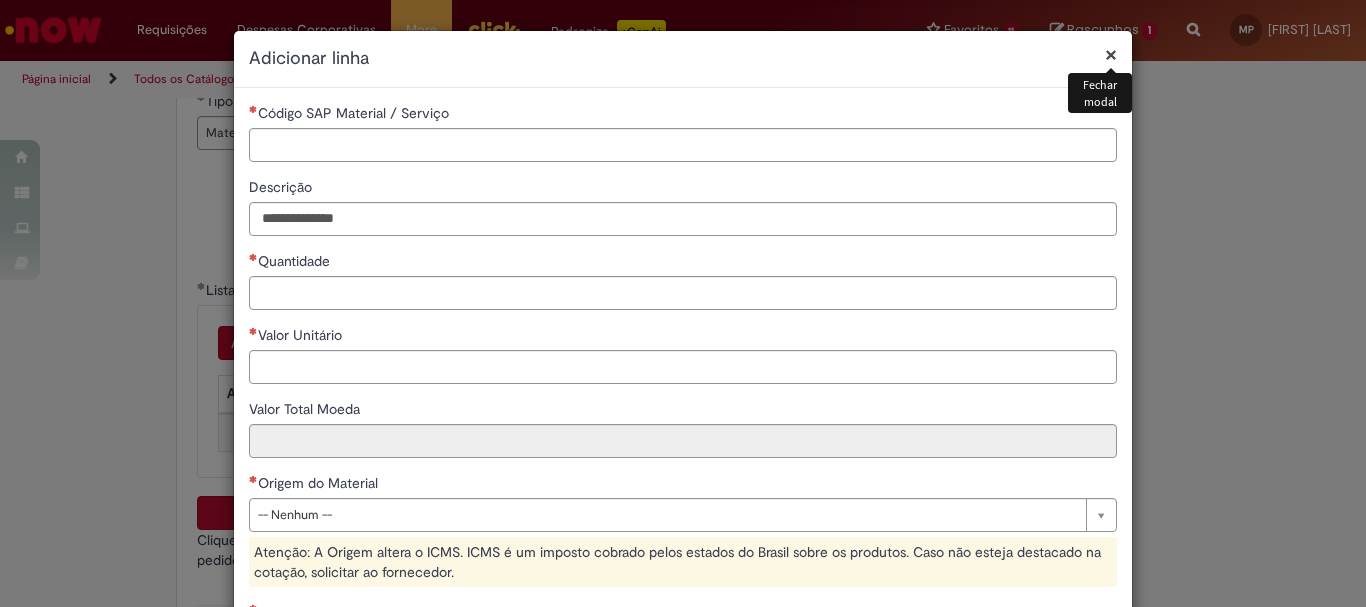 click on "×" at bounding box center [1111, 54] 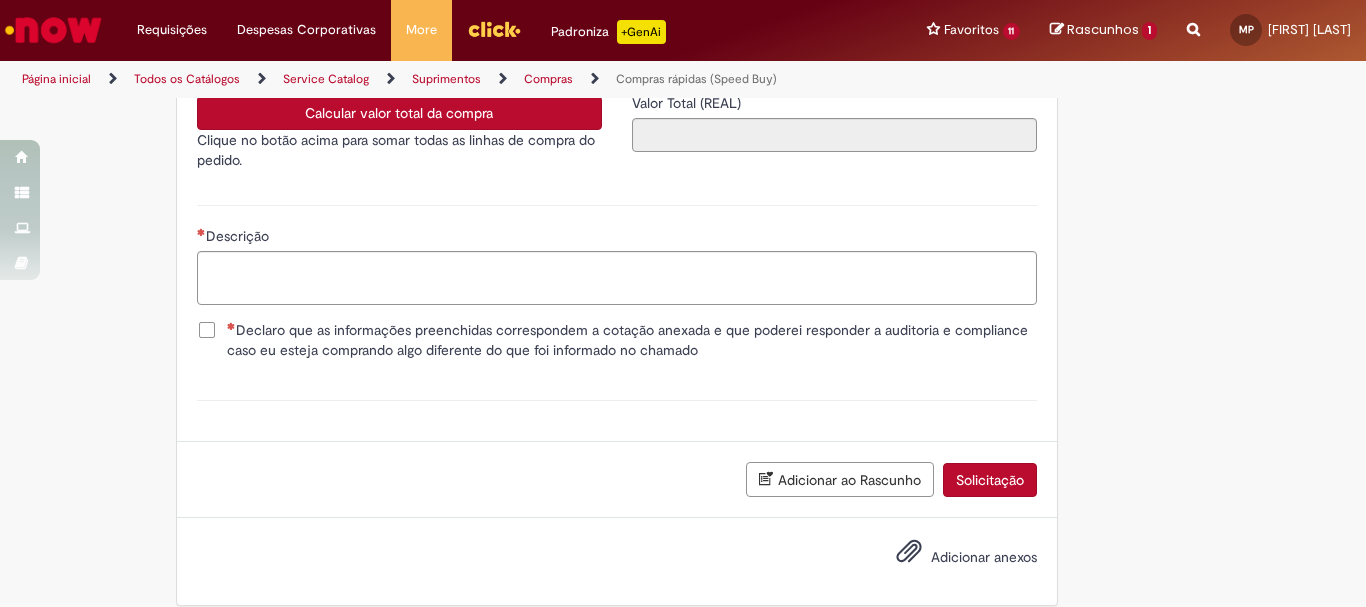 scroll, scrollTop: 3536, scrollLeft: 0, axis: vertical 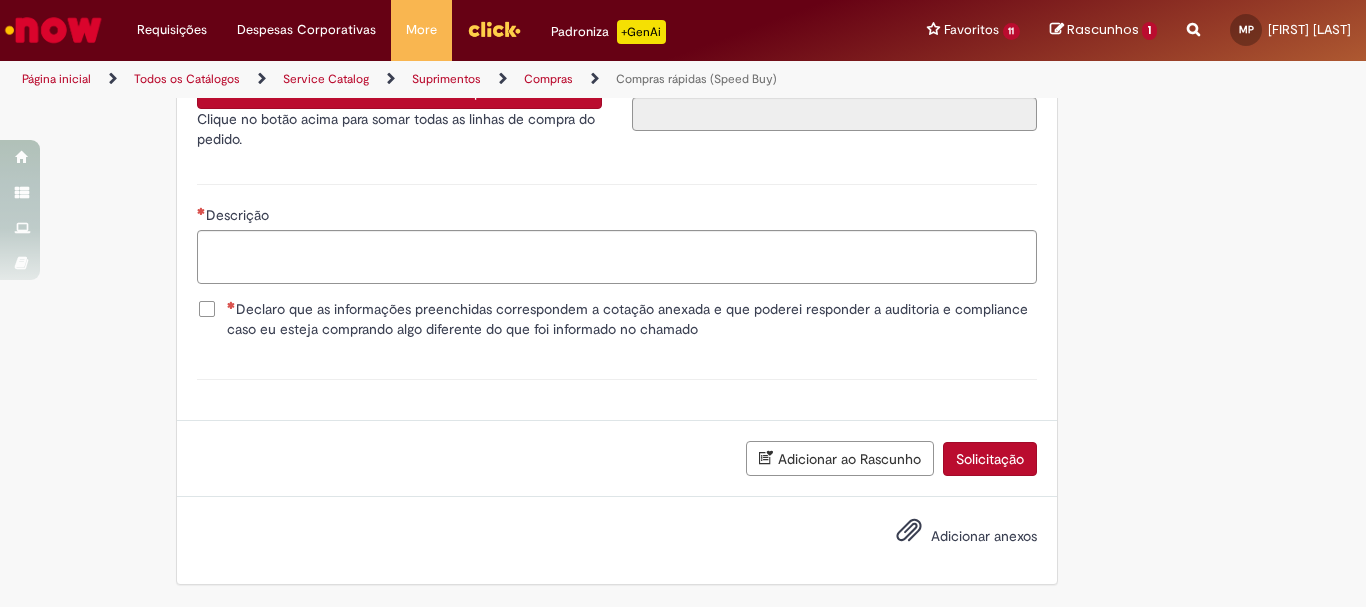 click on "Adicionar ao Rascunho" at bounding box center (840, 458) 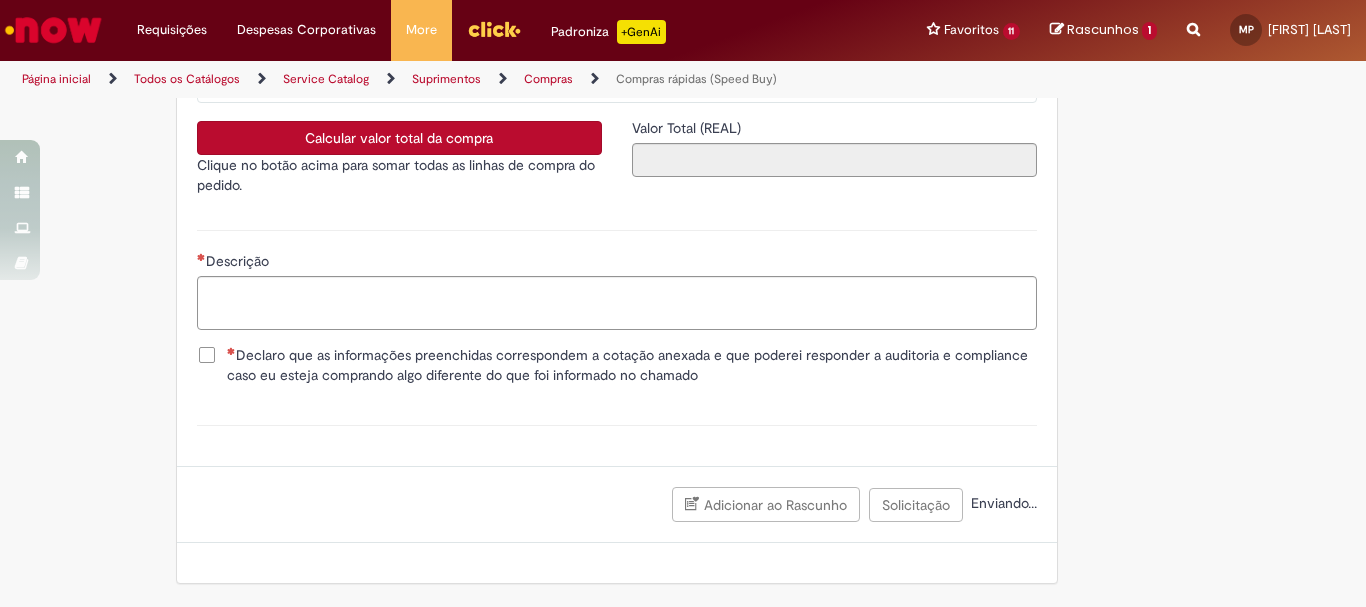 scroll, scrollTop: 0, scrollLeft: 0, axis: both 